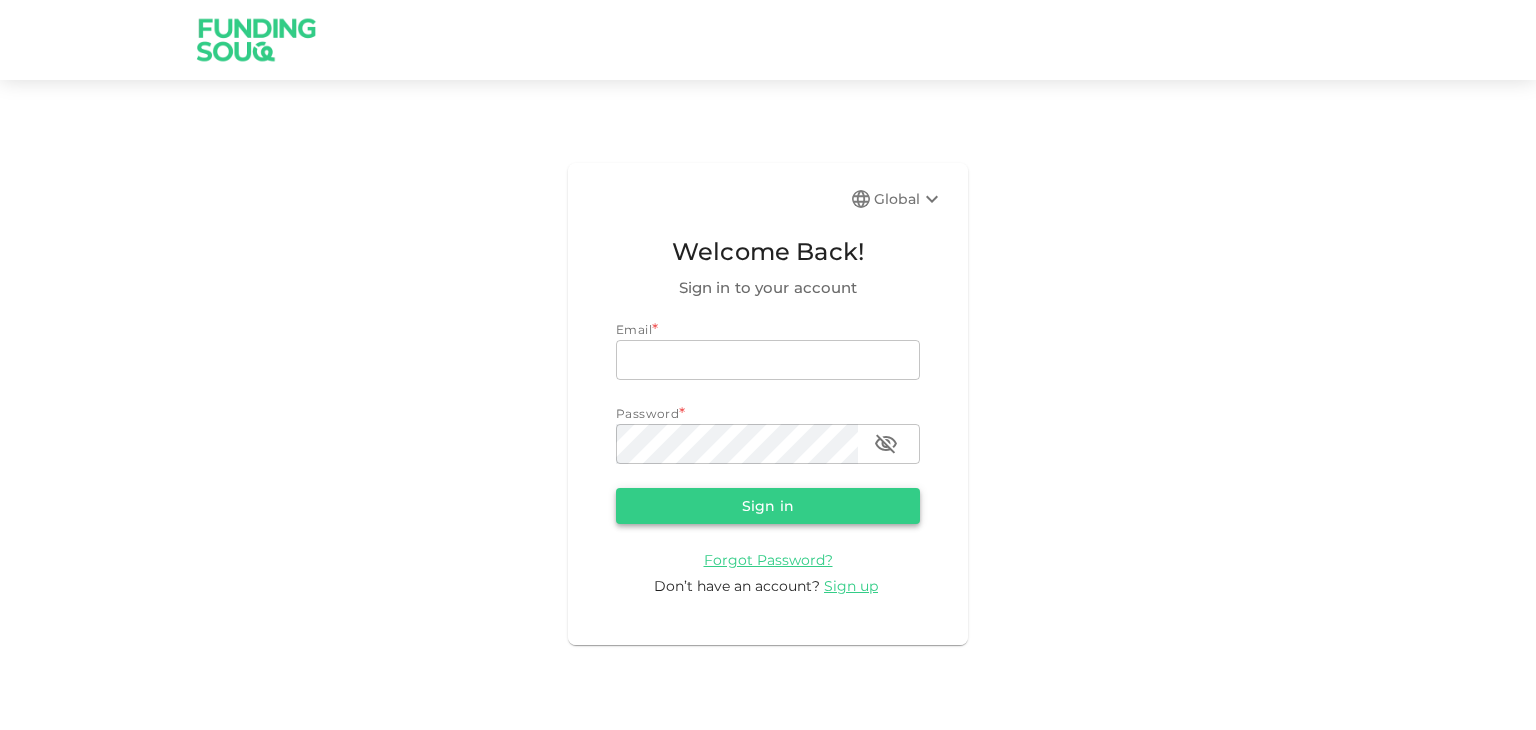 scroll, scrollTop: 0, scrollLeft: 0, axis: both 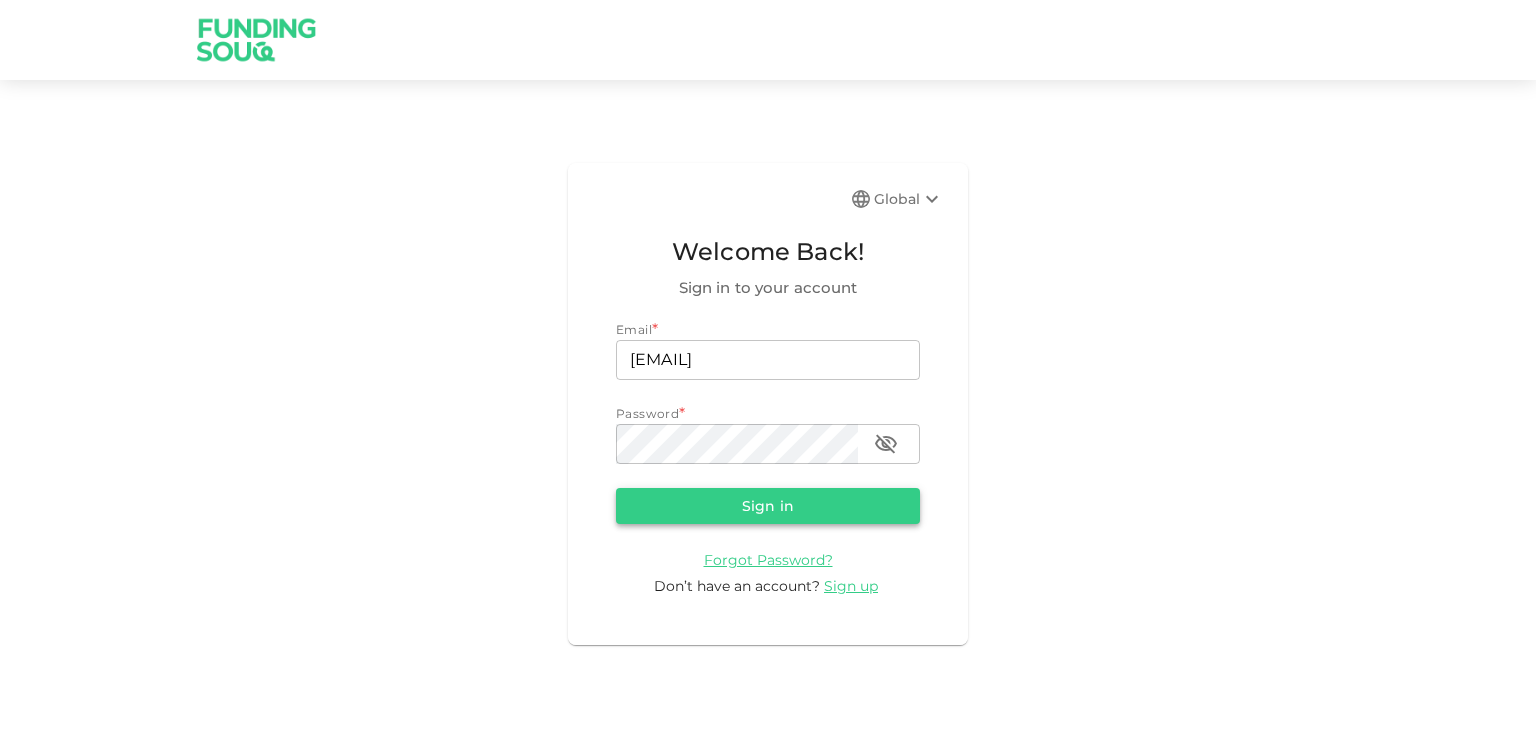 click on "Sign in" at bounding box center [768, 506] 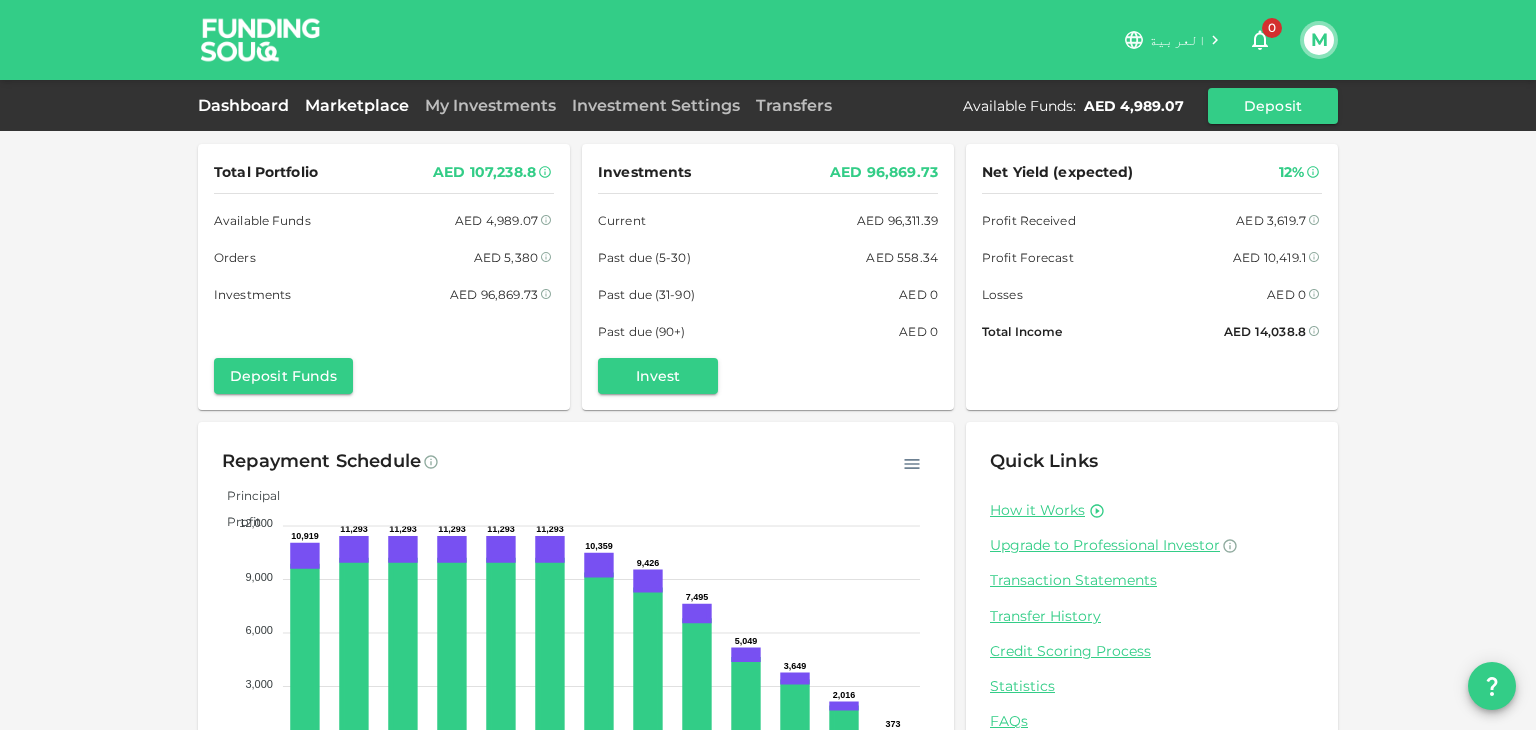 click on "Marketplace" at bounding box center [357, 105] 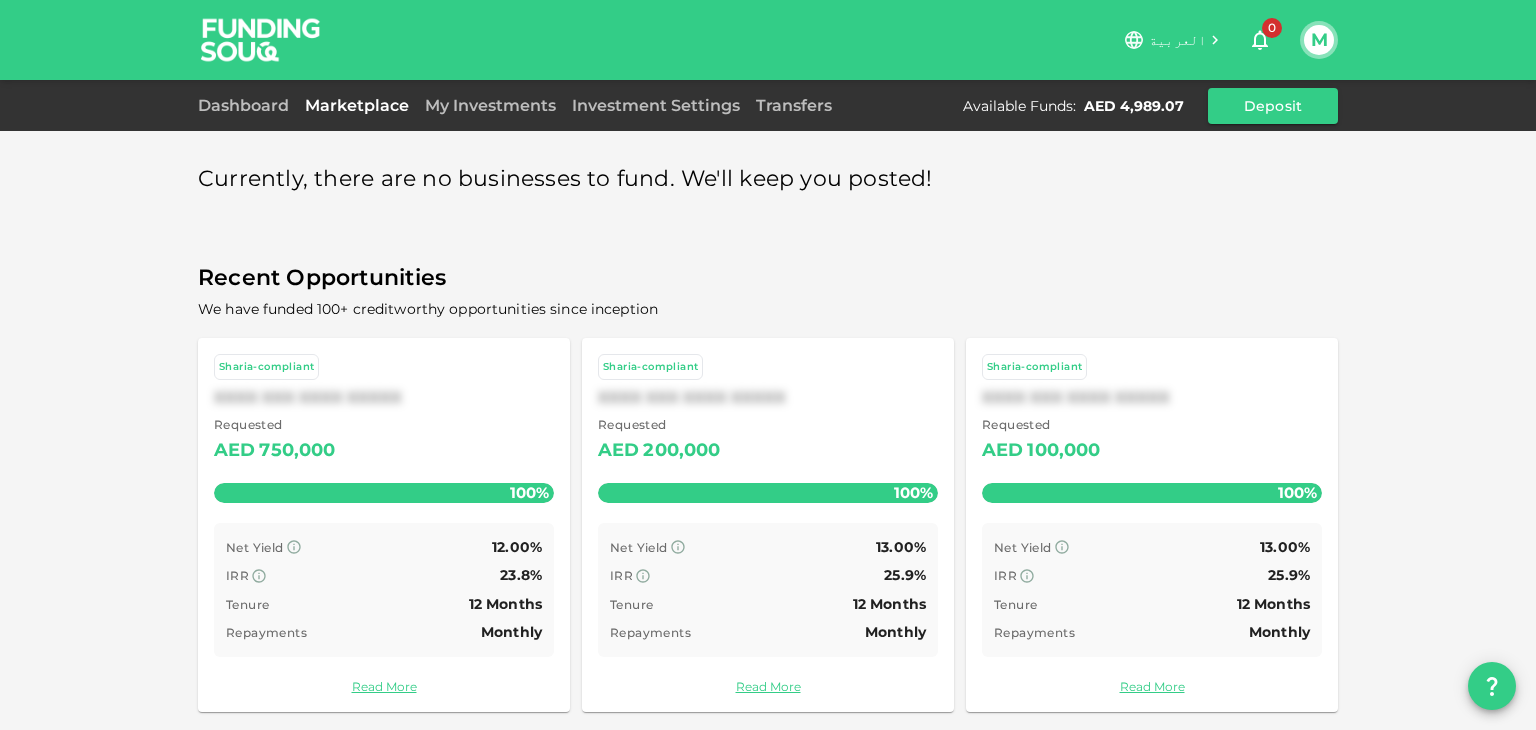 click on "Dashboard" at bounding box center [247, 106] 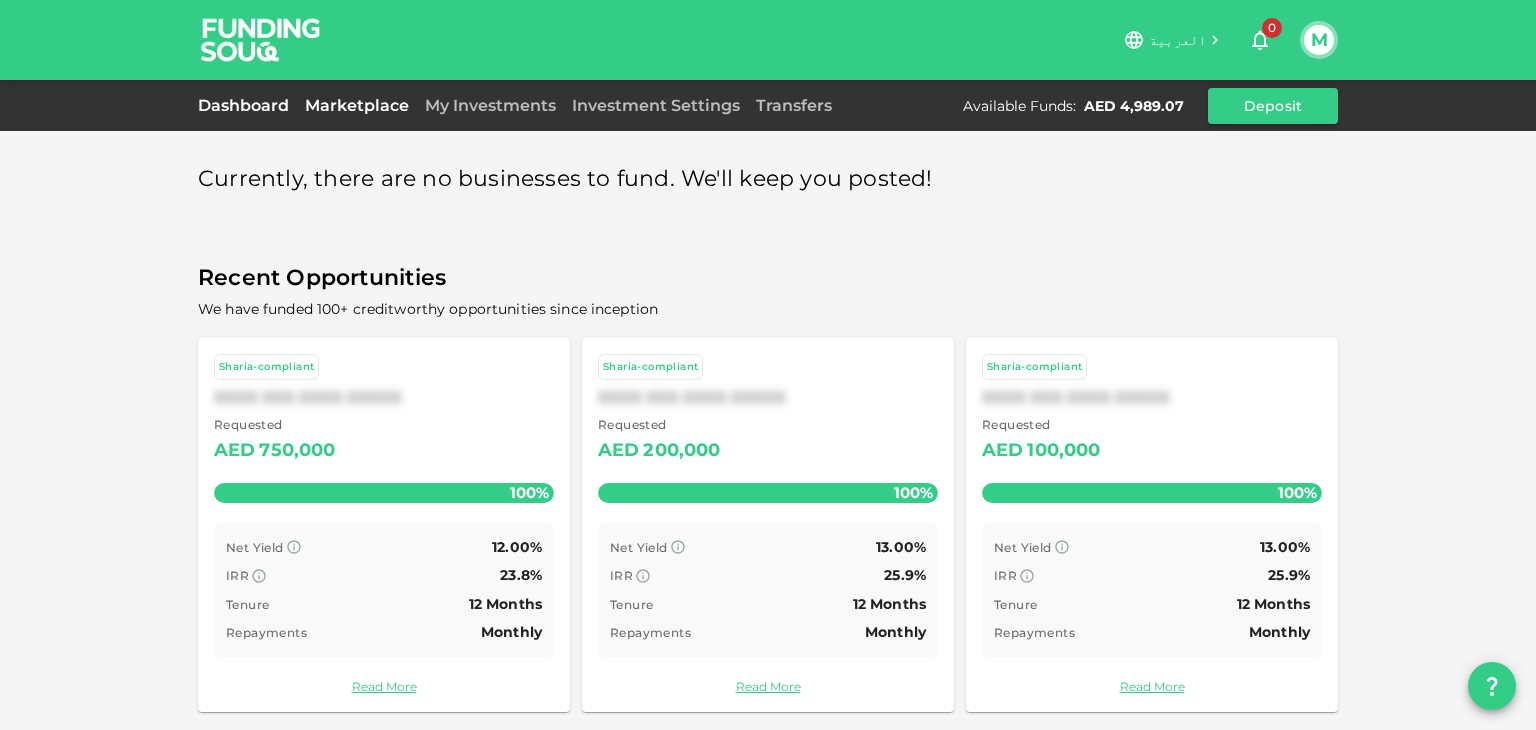click on "Dashboard" at bounding box center (247, 105) 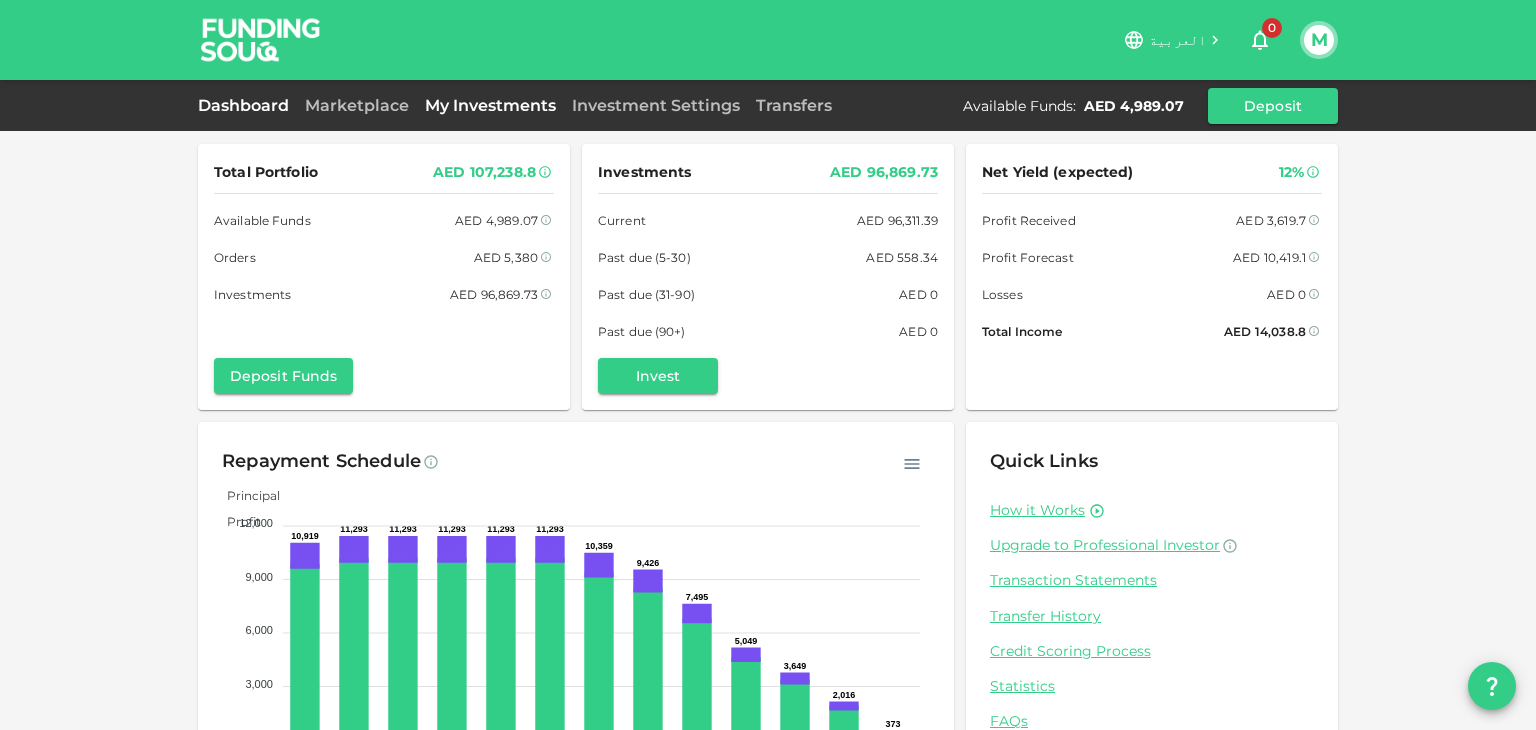 click on "My Investments" at bounding box center [490, 105] 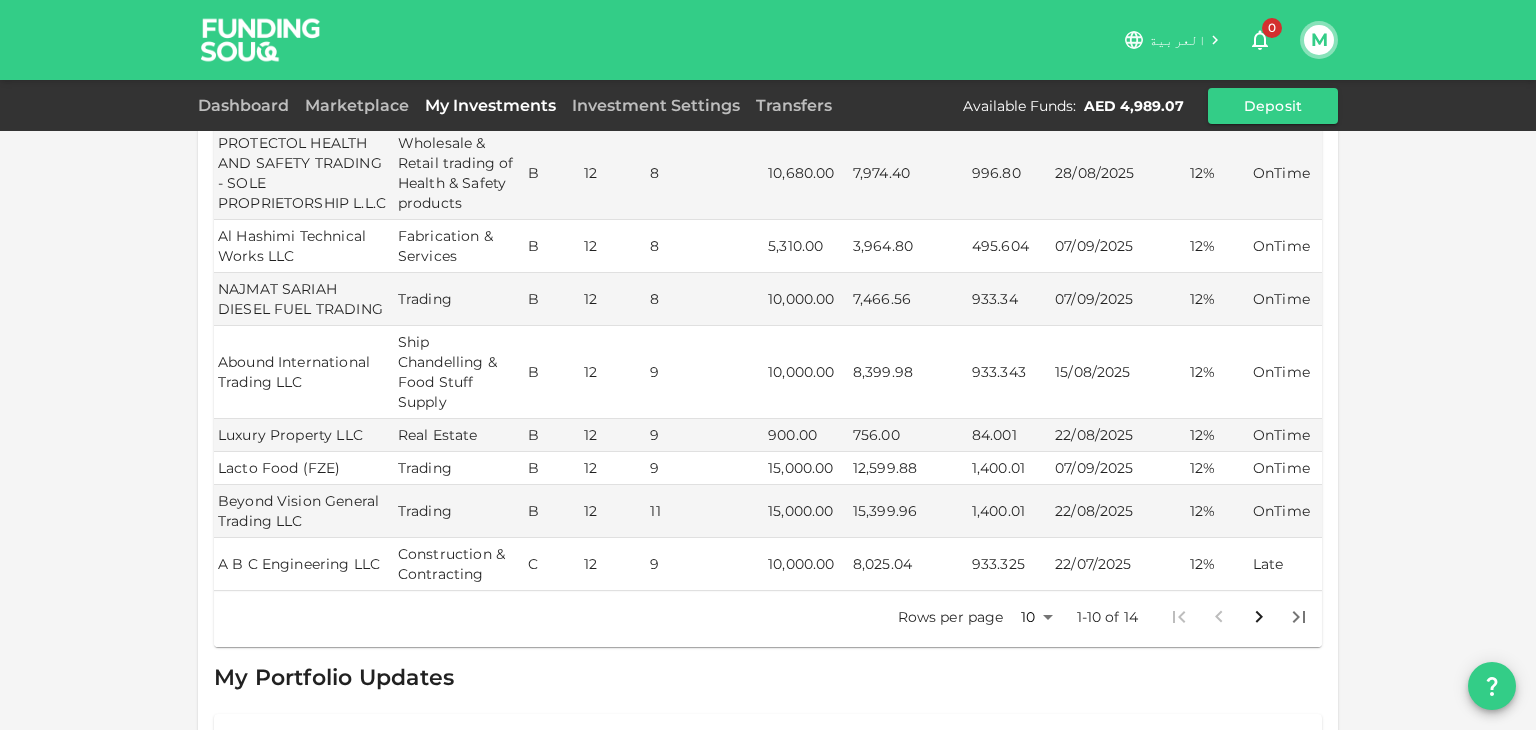scroll, scrollTop: 733, scrollLeft: 0, axis: vertical 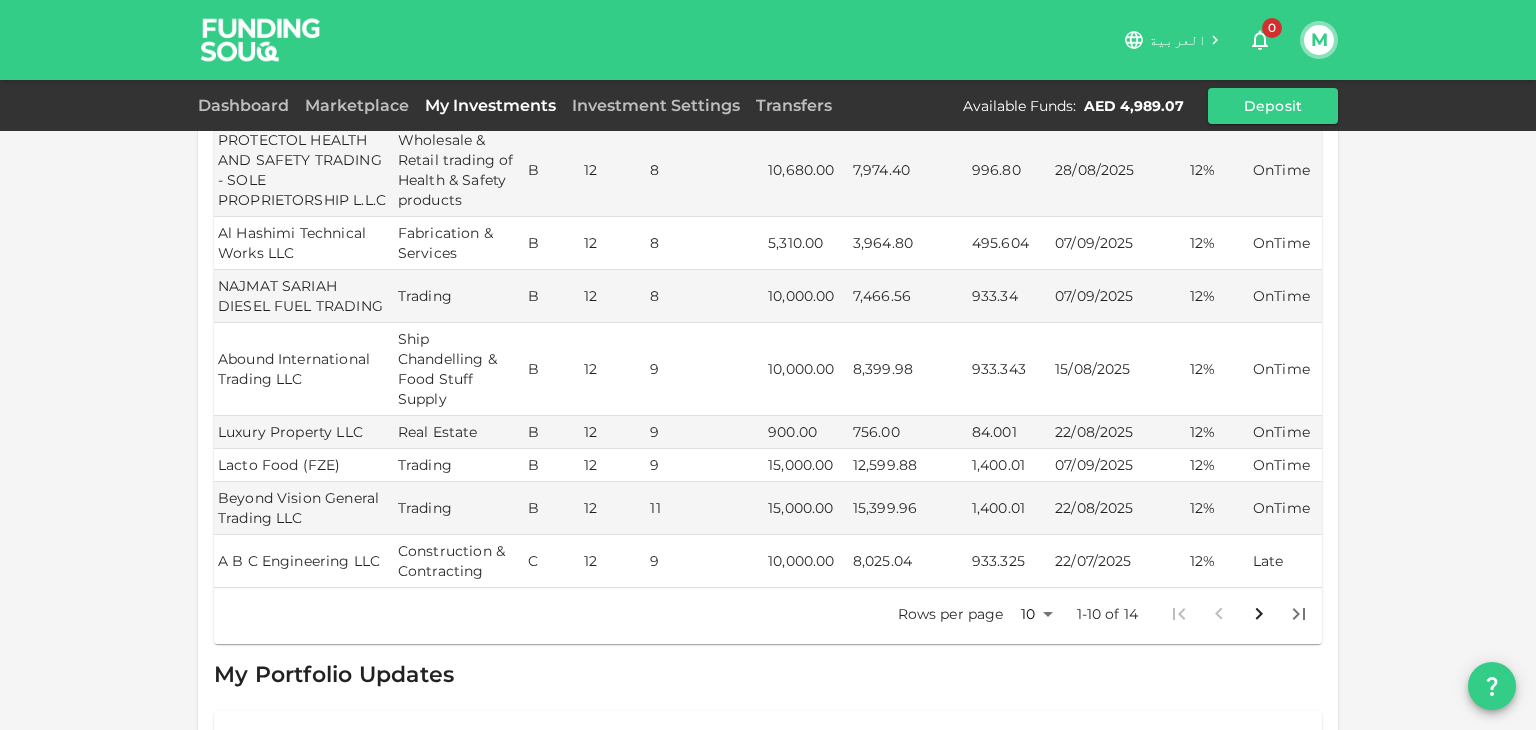click on "العربية 0 M Dashboard Marketplace My Investments Investment Settings Transfers Available Funds : AED 4,989.07 Deposit My Orders Business Name Industry Amount Risk Rating Type Profit Rate Advanced Integration Automation LLC Information 1,380.00 B Monthly 12% German Tech Motors LLC Trade Services 4,000.00 B Monthly 12% My Investments You have currently invested in 14 businesses with a total exposure of AED 96,869.73 Current Investments Show past investments Business Name Industry Risk Tenure Repayments left Invested Amount Outstanding Amount Next Payment Next payment due Profit Rate Status N I C S Technologies LLC Information B 12 6 10,000.00 5,600.02 933.333 22/08/2025 12% OnTime ROYAL DELUXE REAL ESTATE GENERAL MAINTENANCE - L.L.C - O.P.C Services B 12 6 10,000.00 5,600.02 933.333 07/09/2025 12% OnTime PROTECTOL HEALTH AND SAFETY TRADING - SOLE PROPRIETORSHIP L.L.C Wholesale Retail trading of Health Safety products B 12 8 10,680.00 7,974.40 B" at bounding box center (768, 365) 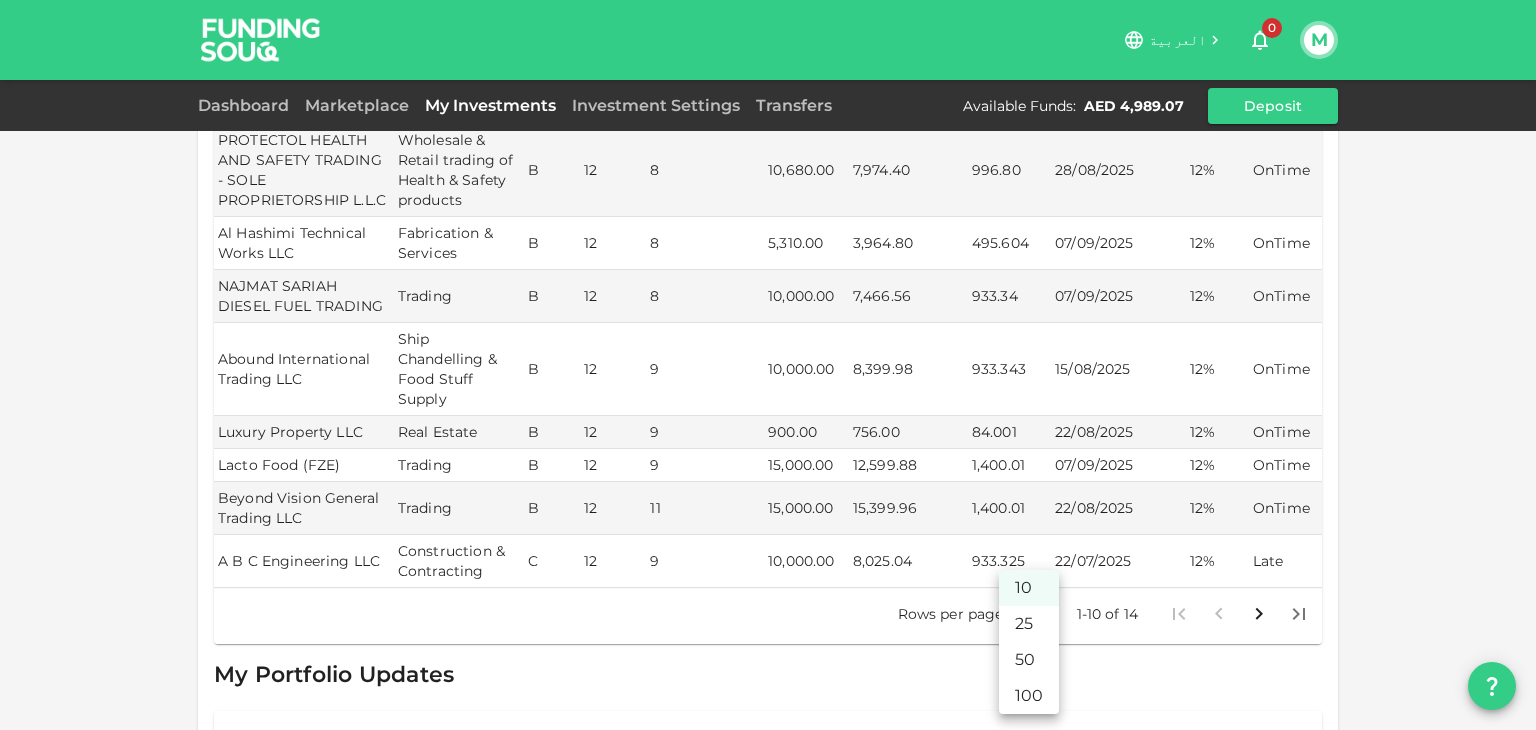 click on "25" at bounding box center [1029, 624] 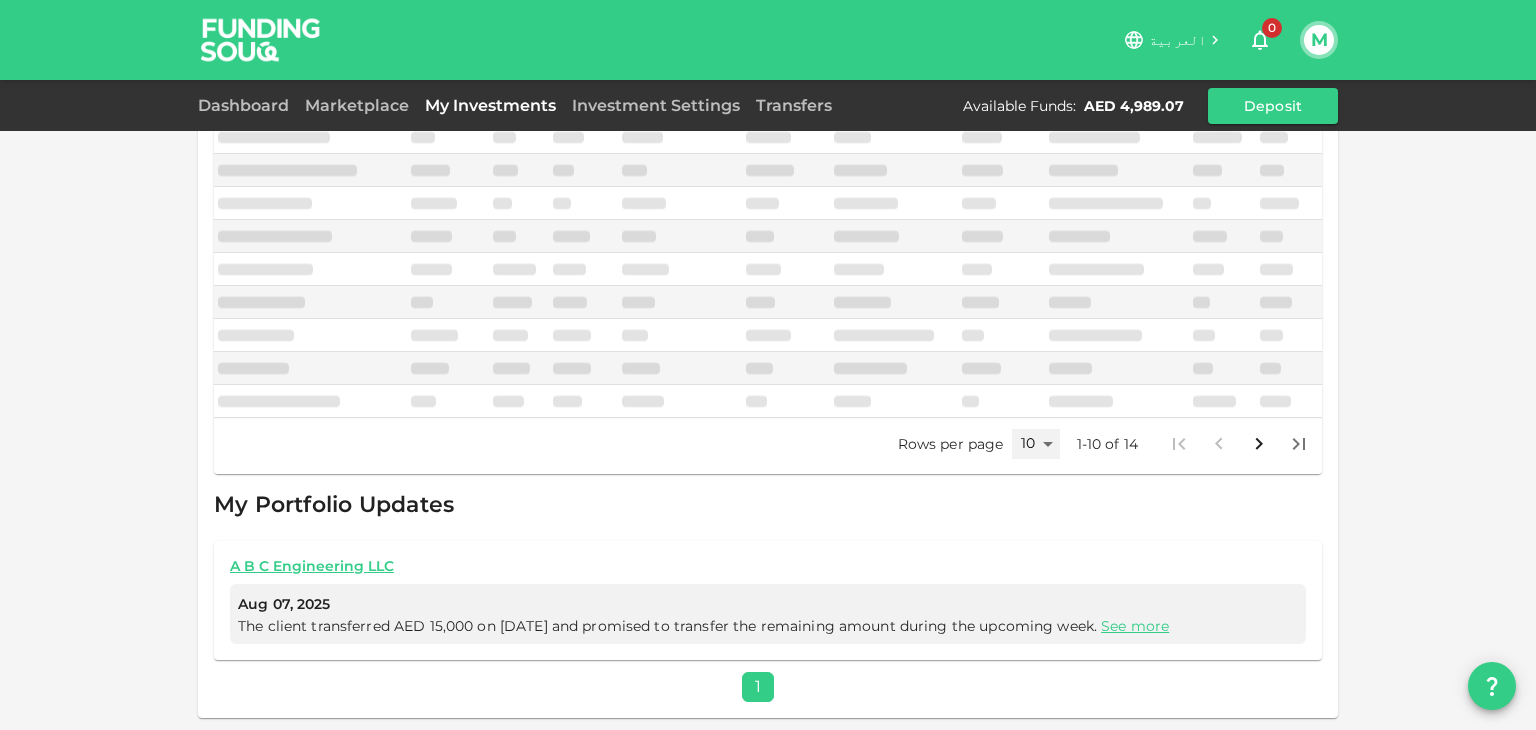 type on "25" 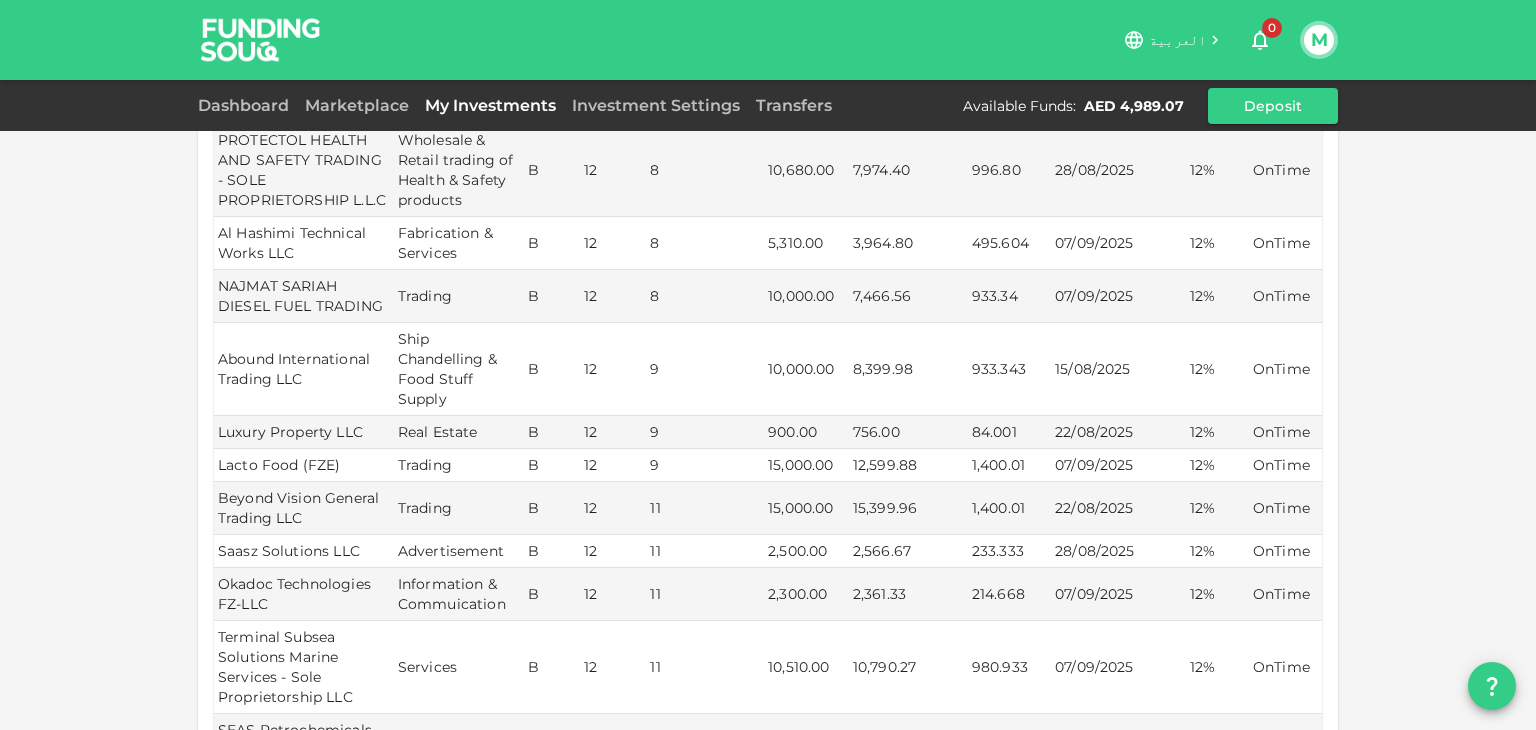 scroll, scrollTop: 592, scrollLeft: 0, axis: vertical 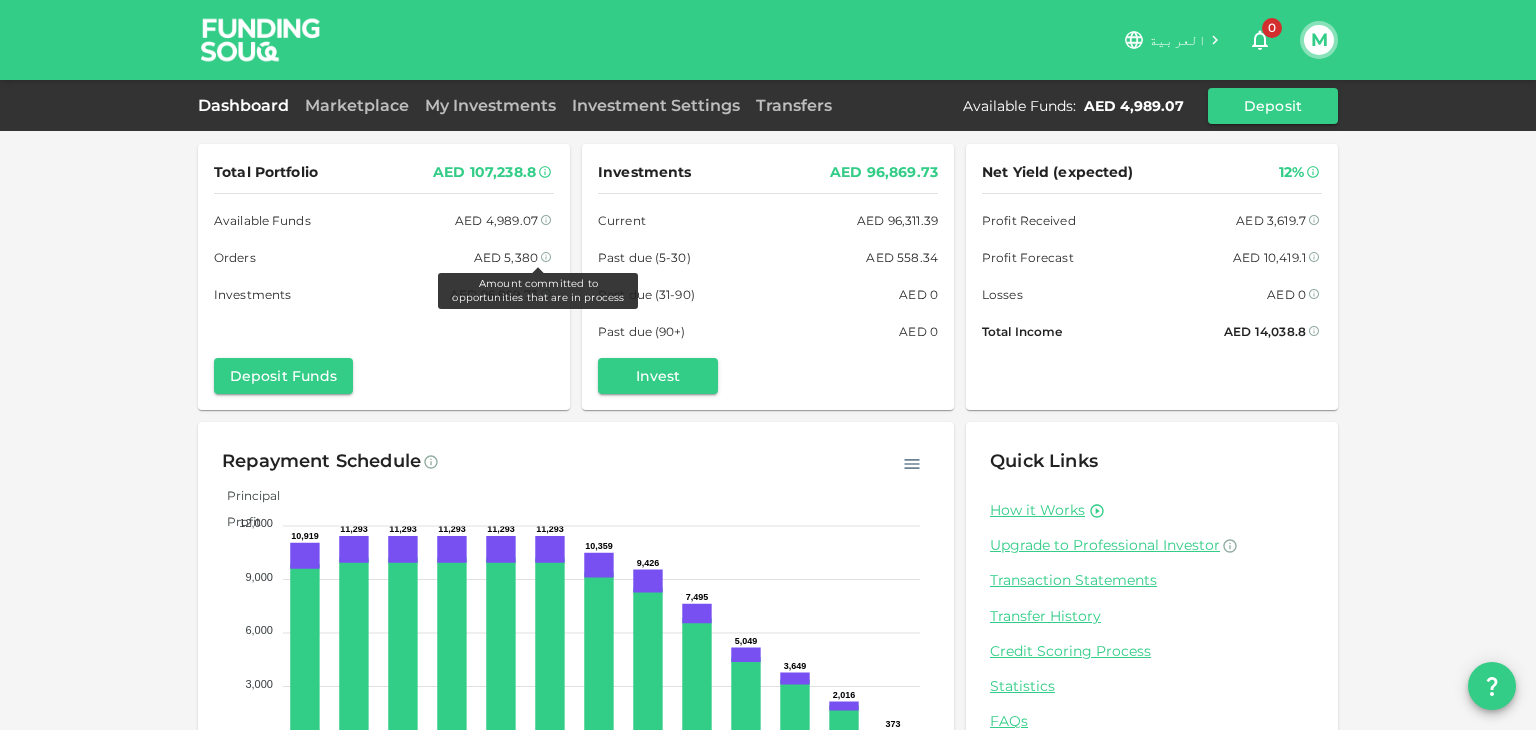 click 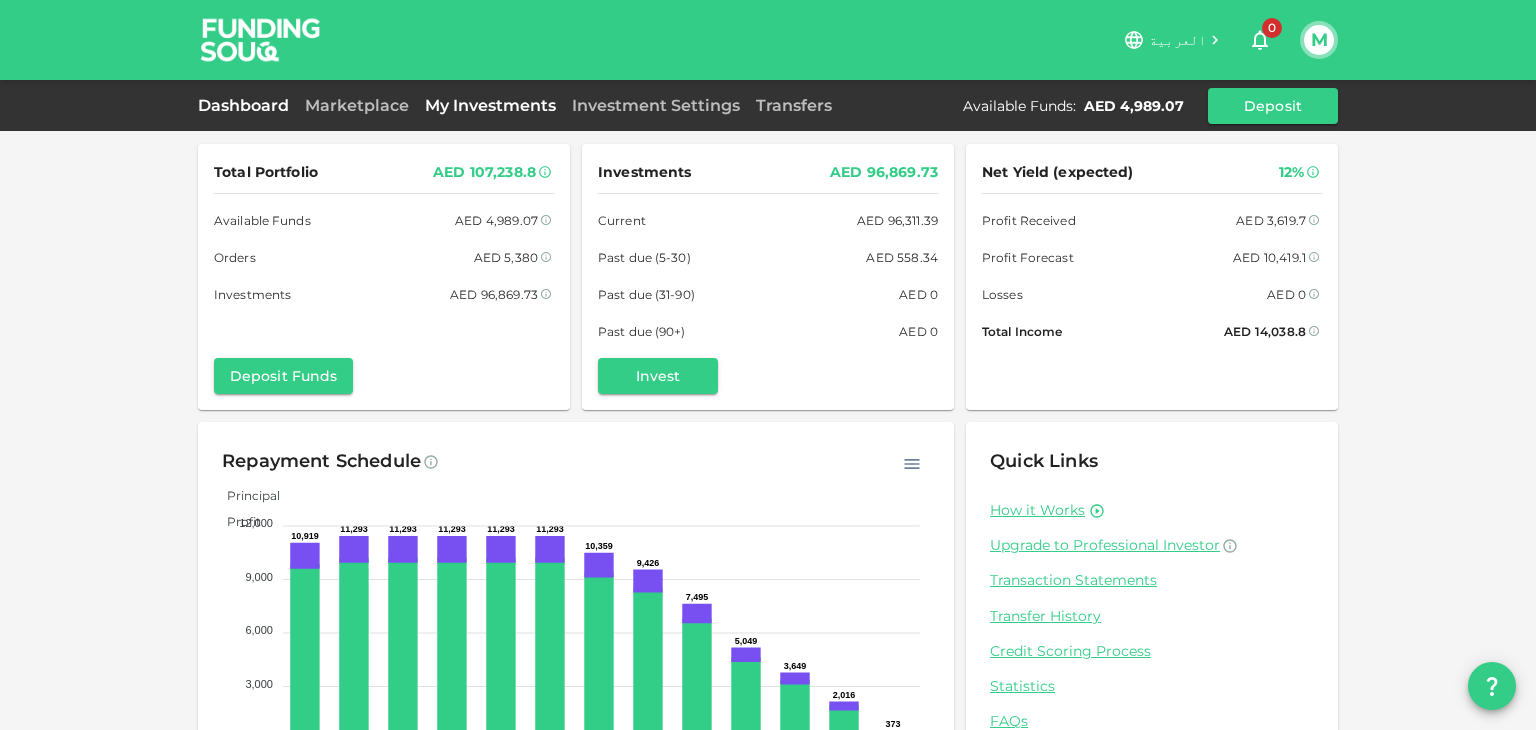 click on "My Investments" at bounding box center (490, 105) 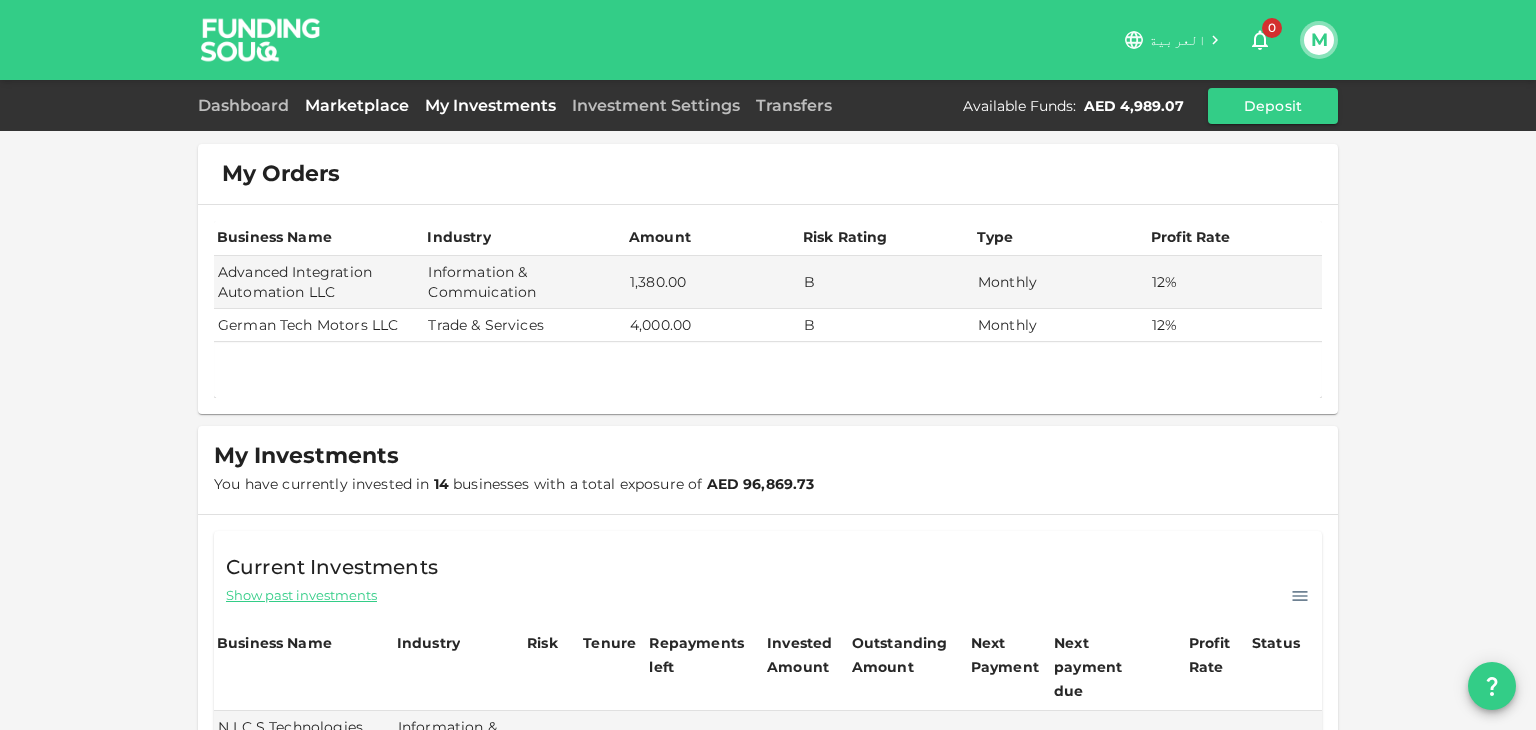click on "Marketplace" at bounding box center [357, 105] 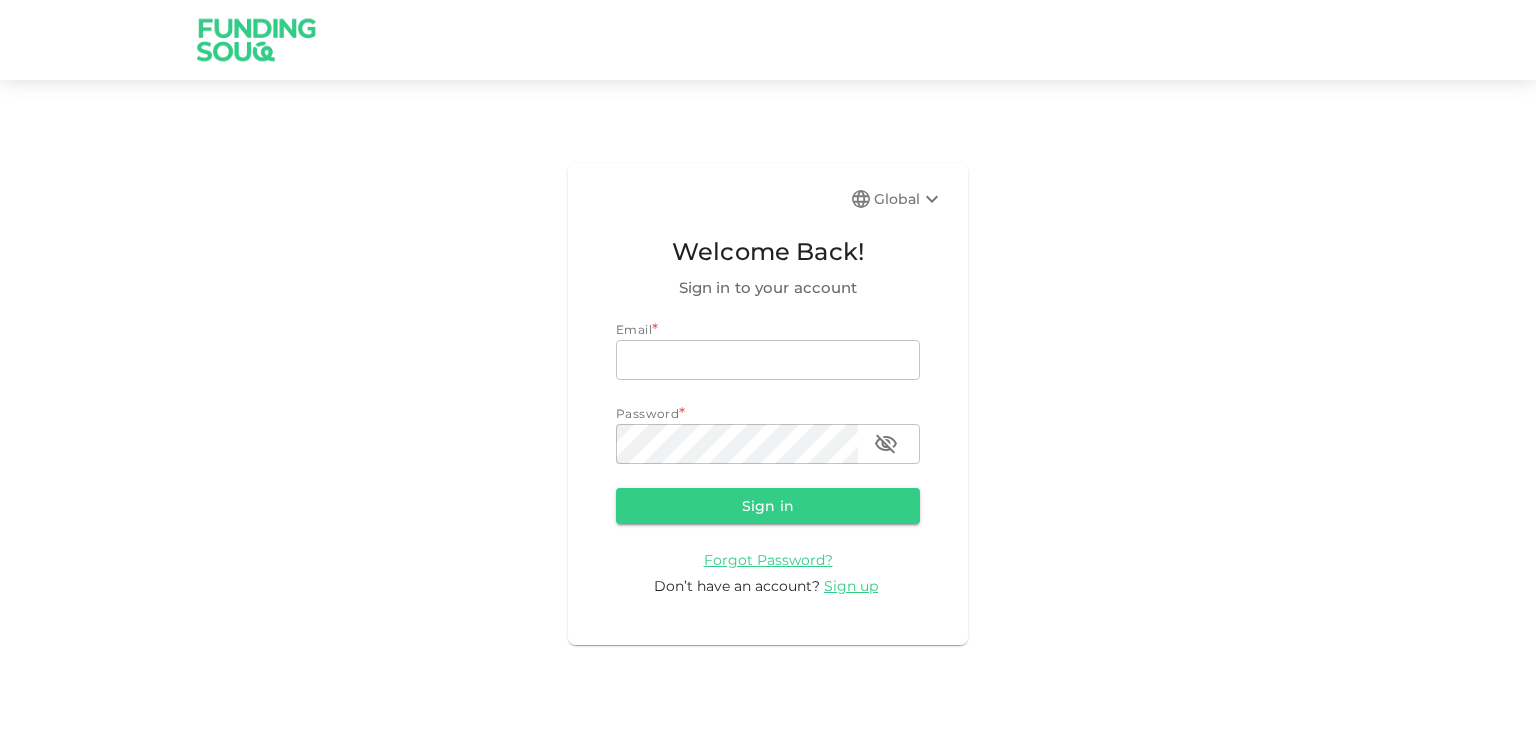scroll, scrollTop: 0, scrollLeft: 0, axis: both 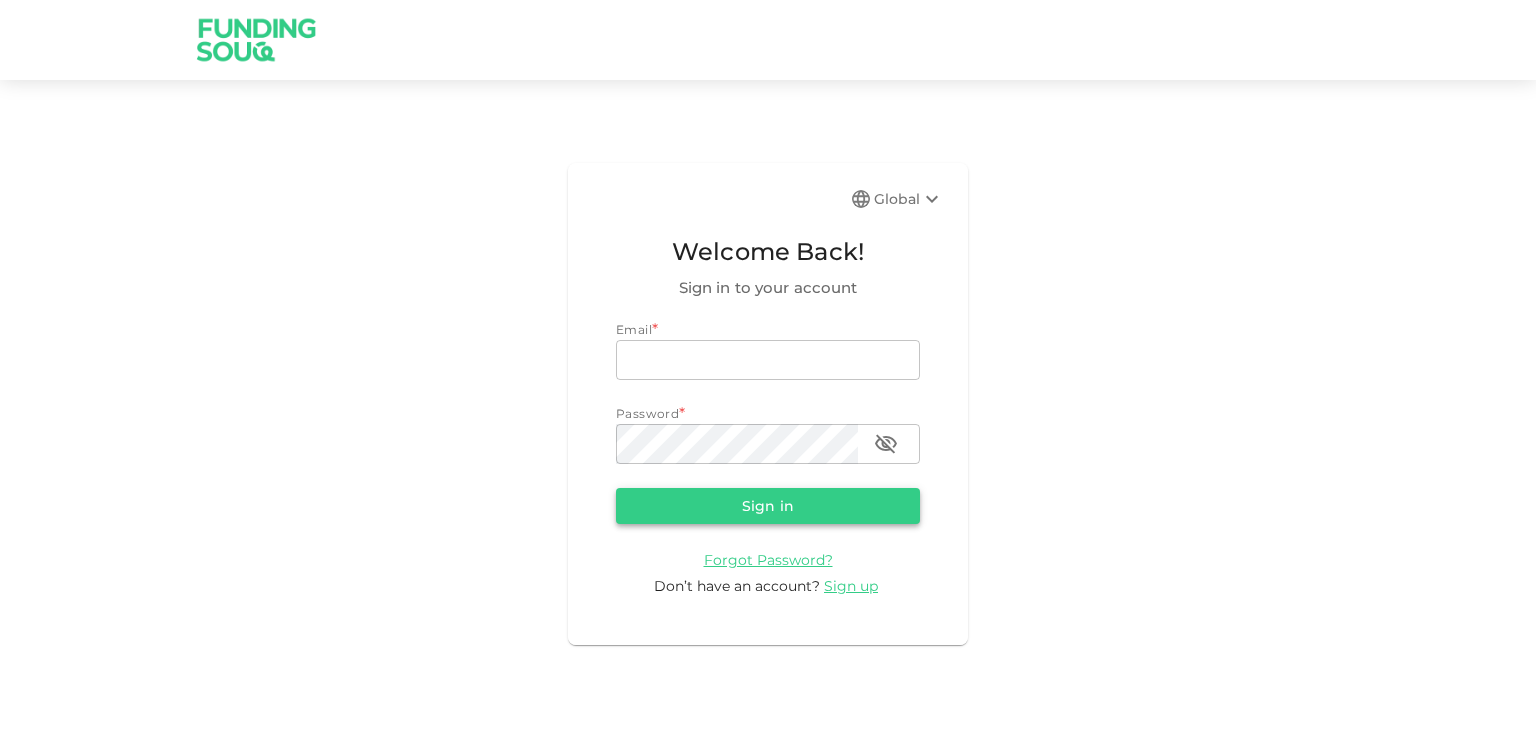 type on "[EMAIL]" 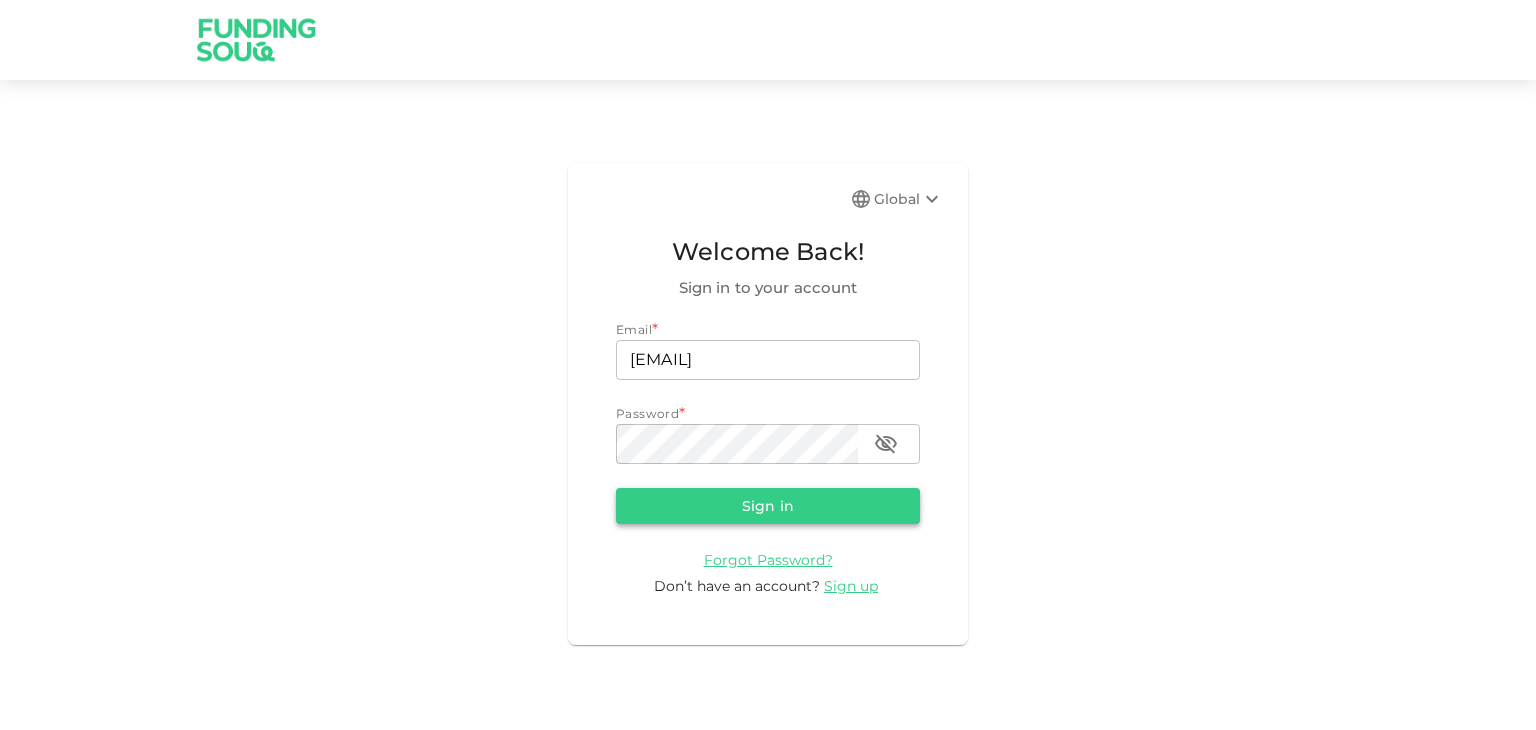 click on "Sign in" at bounding box center (768, 506) 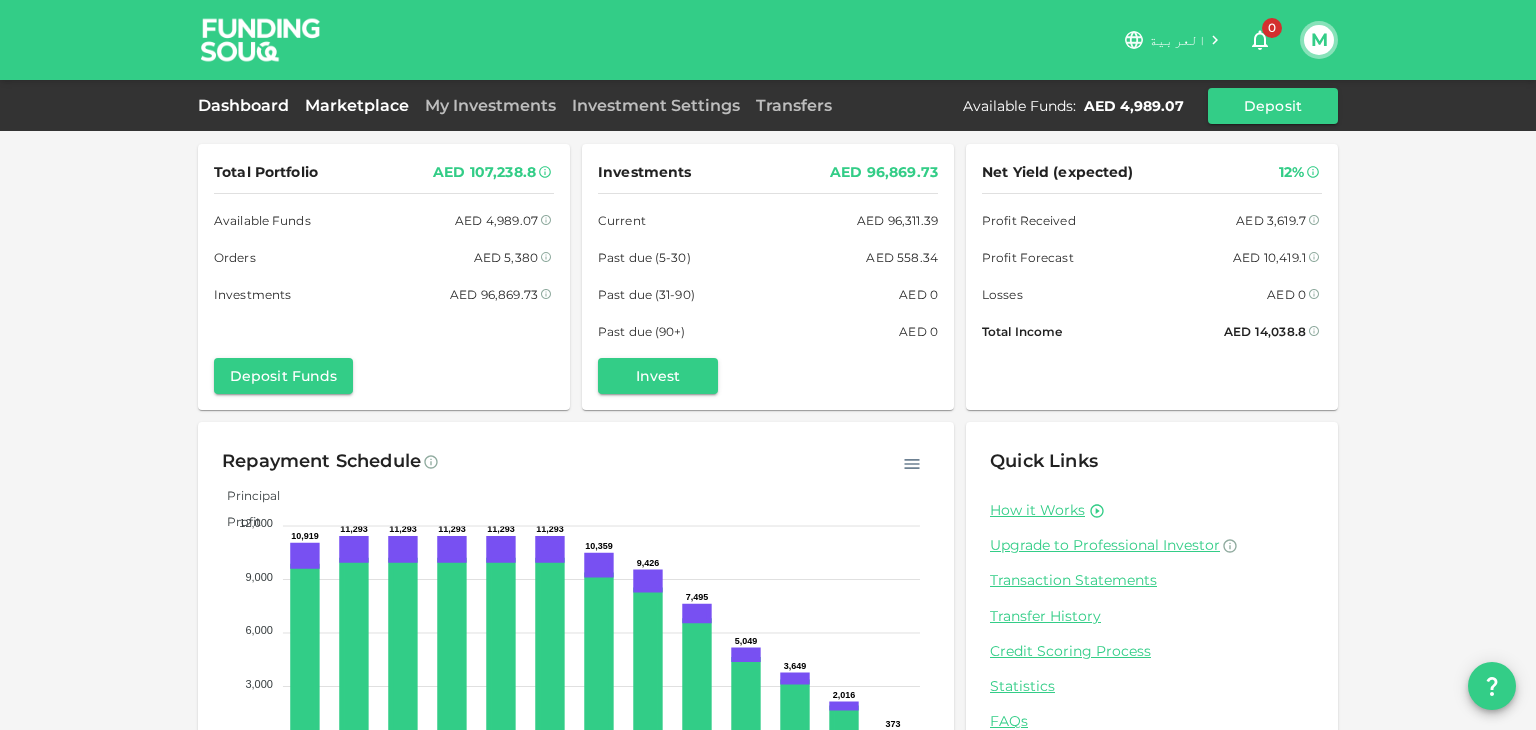 click on "Marketplace" at bounding box center (357, 105) 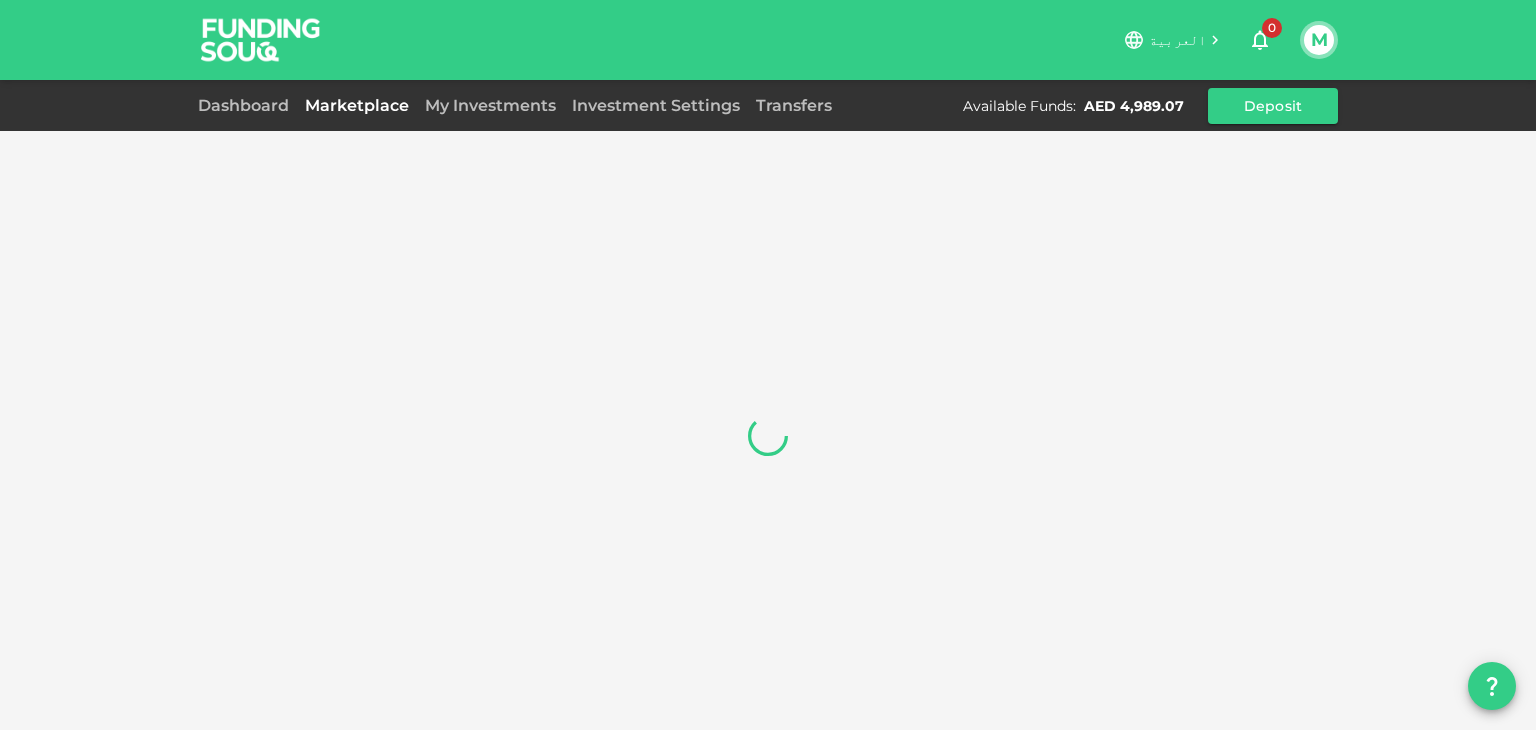 scroll, scrollTop: 0, scrollLeft: 0, axis: both 